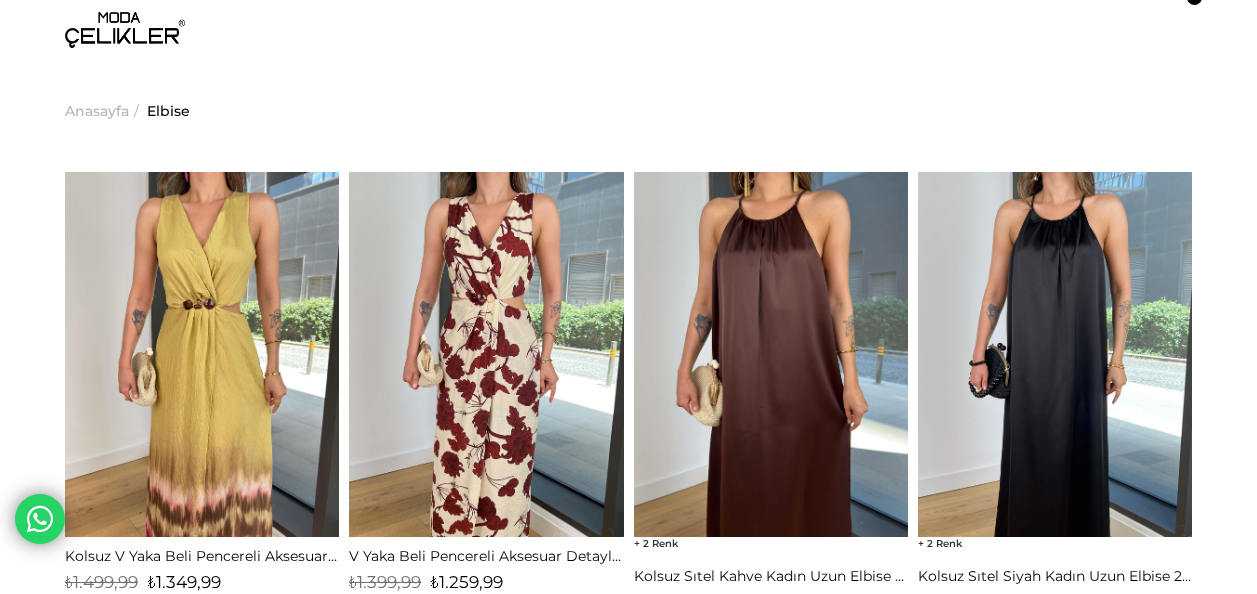 scroll, scrollTop: 0, scrollLeft: 0, axis: both 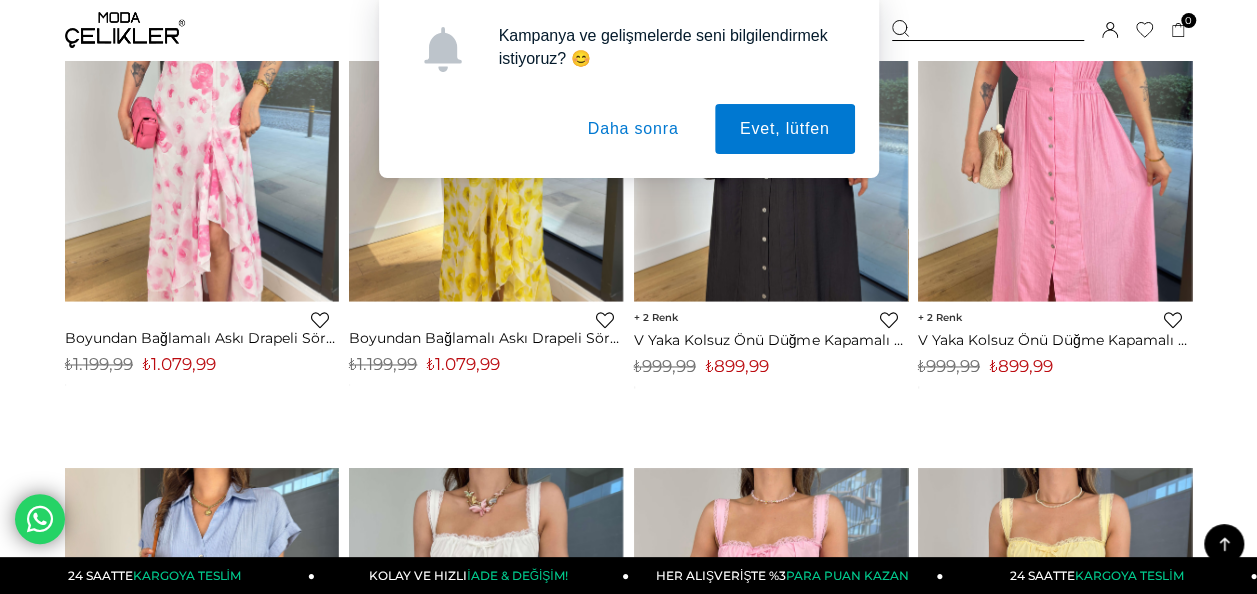 click on "Daha sonra" at bounding box center [633, 129] 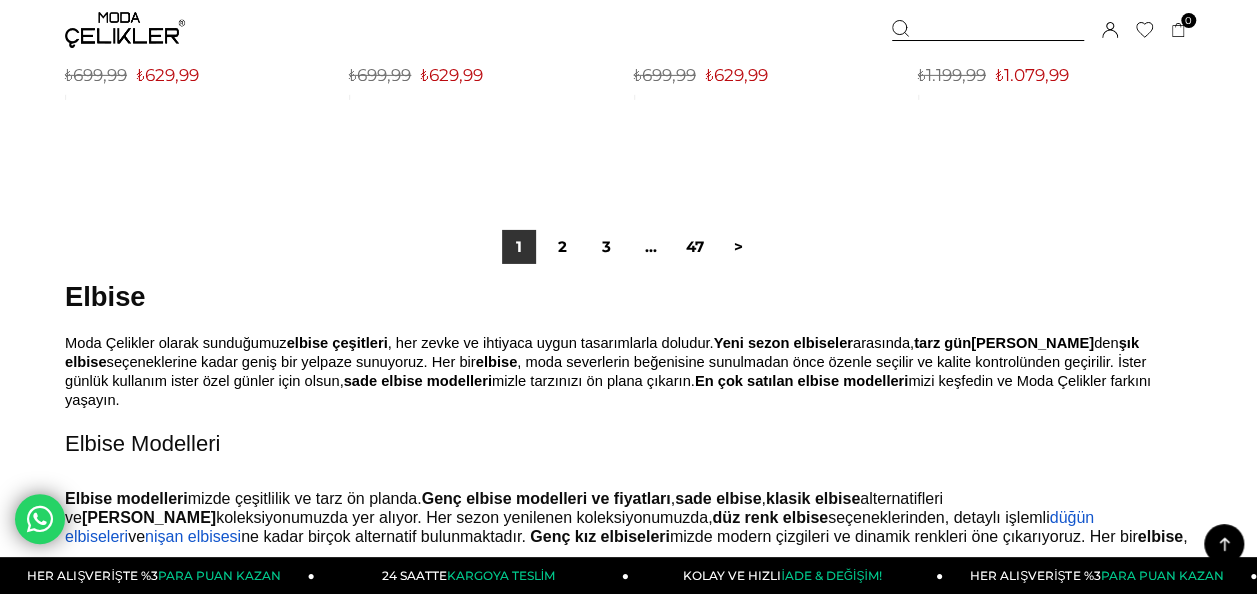 scroll, scrollTop: 10900, scrollLeft: 0, axis: vertical 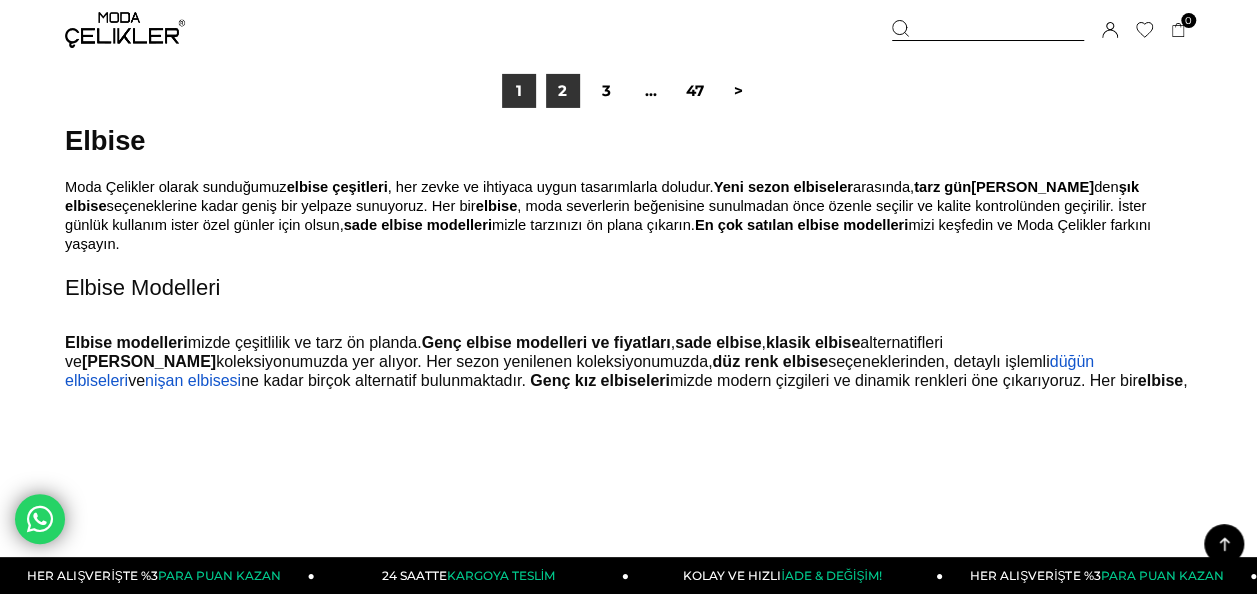 click on "2" at bounding box center (563, 91) 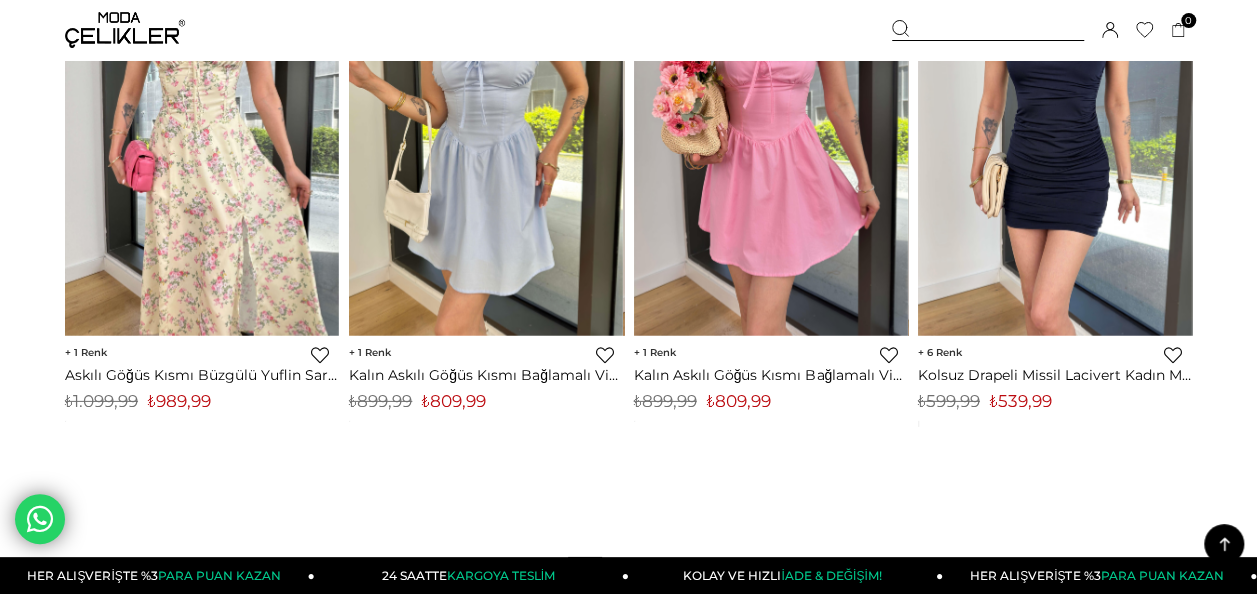 scroll, scrollTop: 10700, scrollLeft: 0, axis: vertical 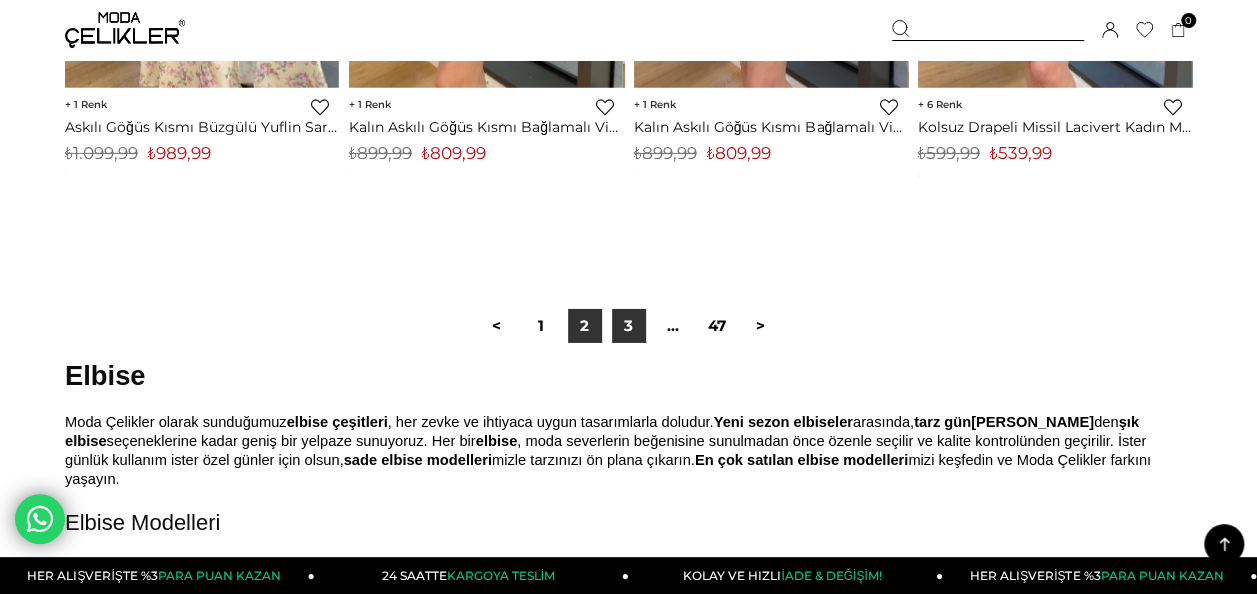 click on "3" at bounding box center (629, 326) 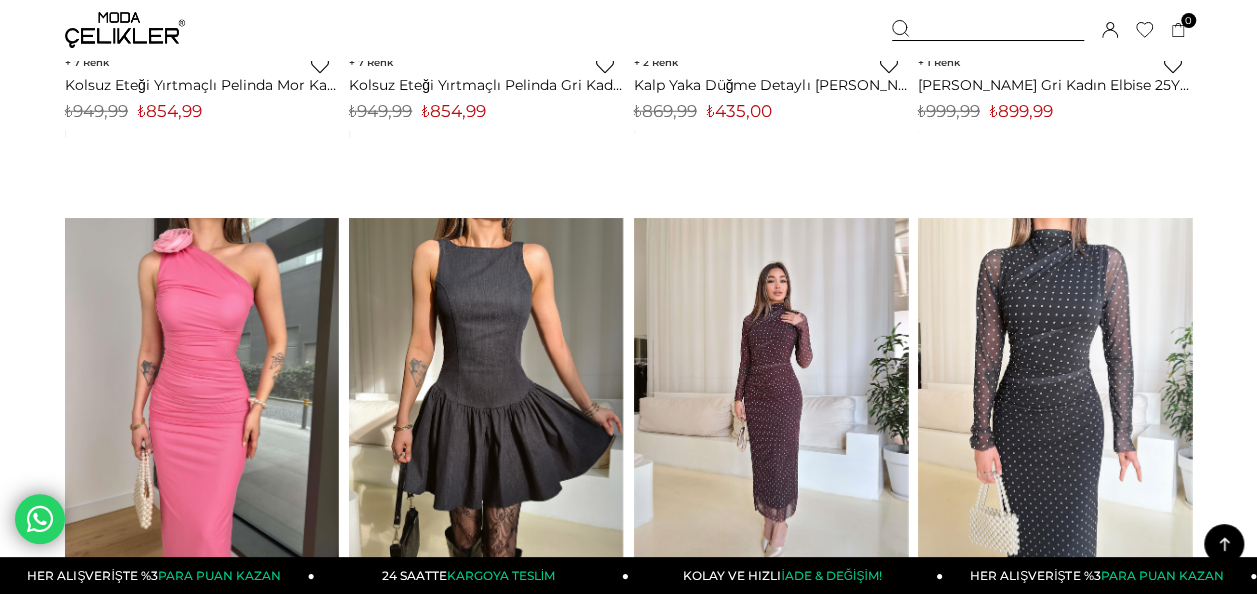 scroll, scrollTop: 10500, scrollLeft: 0, axis: vertical 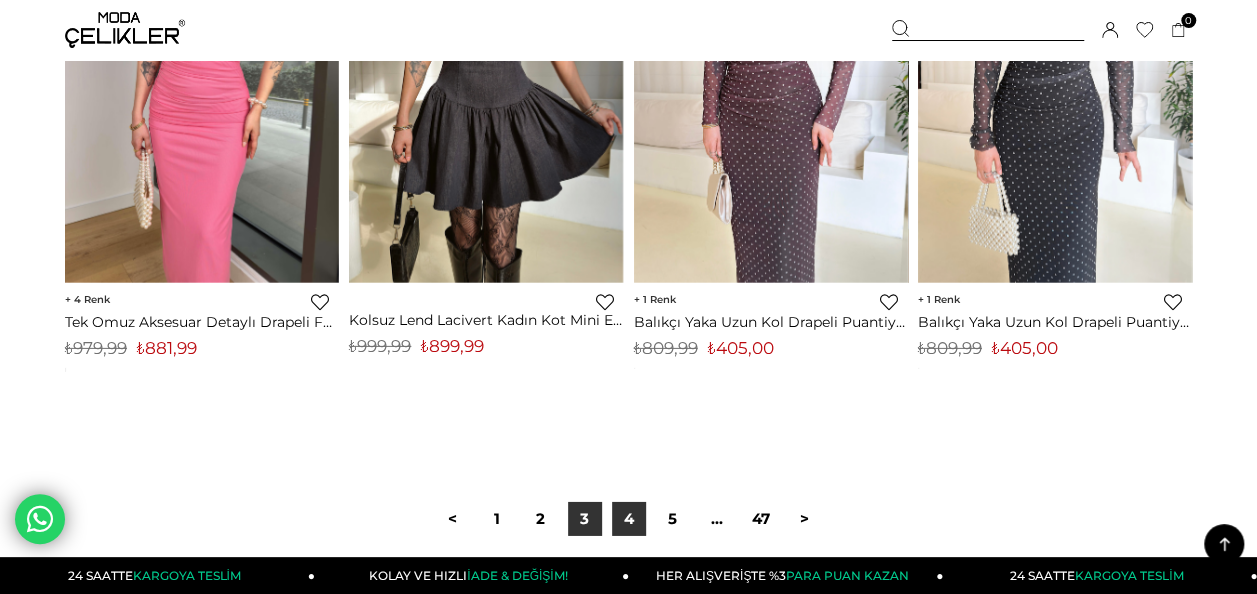 click on "4" at bounding box center (629, 519) 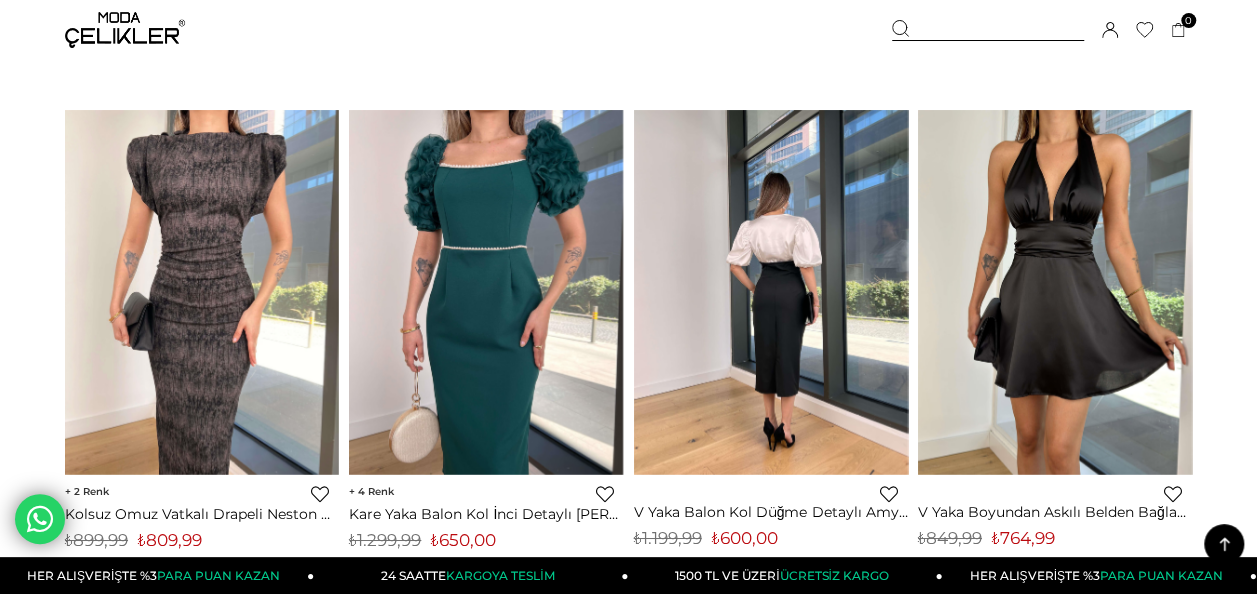 scroll, scrollTop: 7100, scrollLeft: 0, axis: vertical 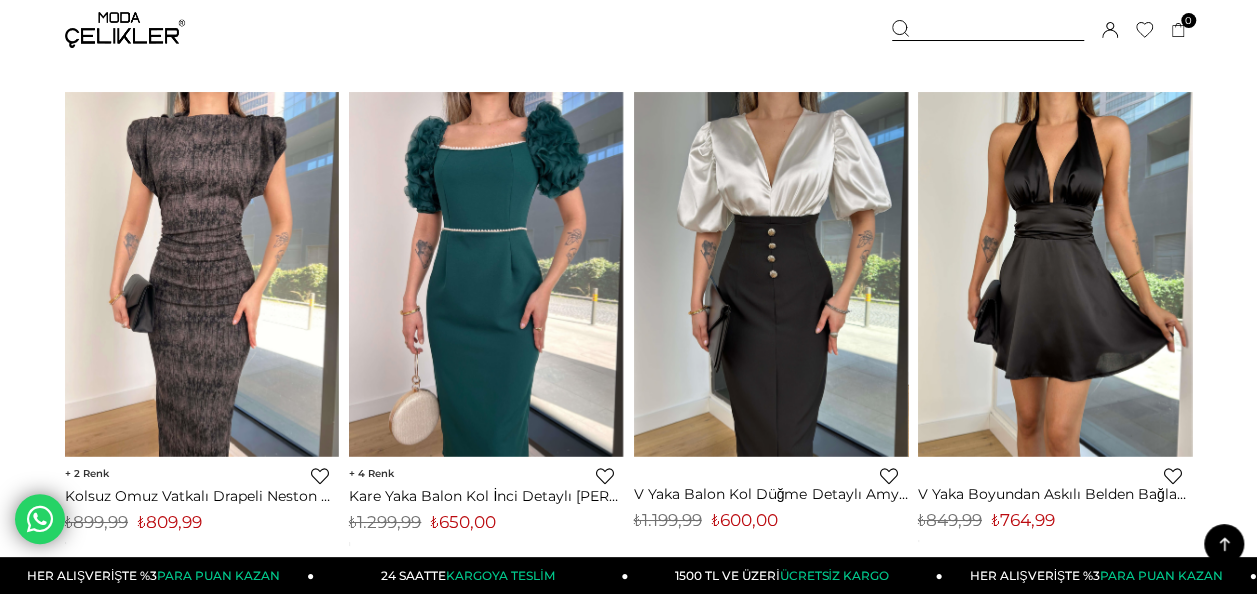 click at bounding box center [125, 30] 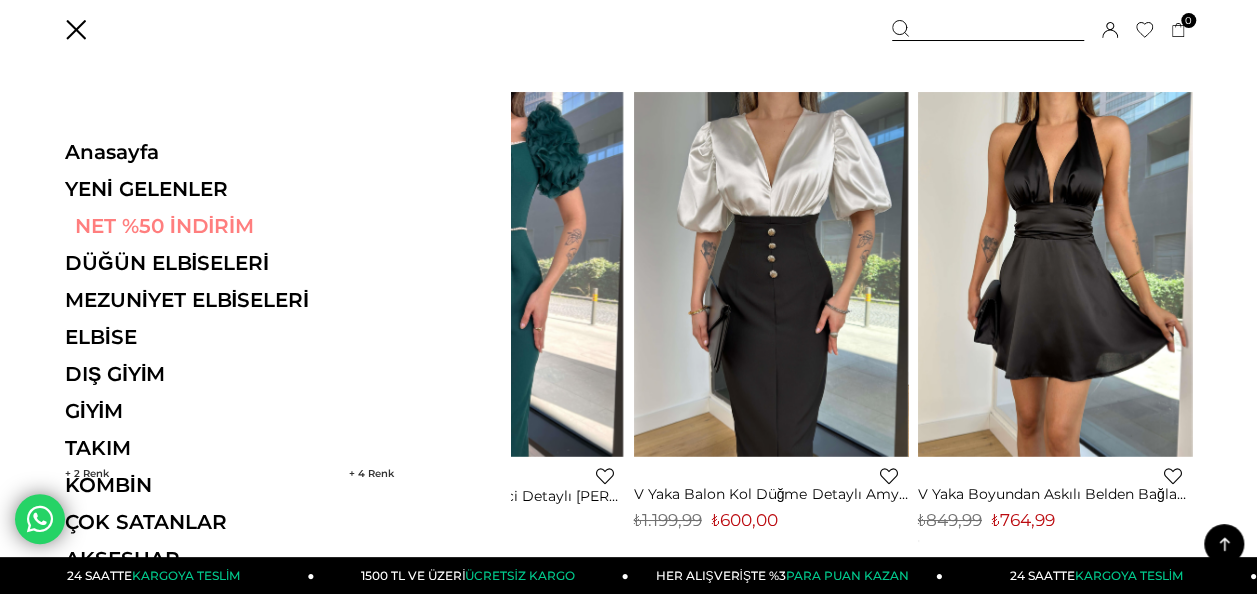 click on "NET %50 İNDİRİM" at bounding box center [202, 226] 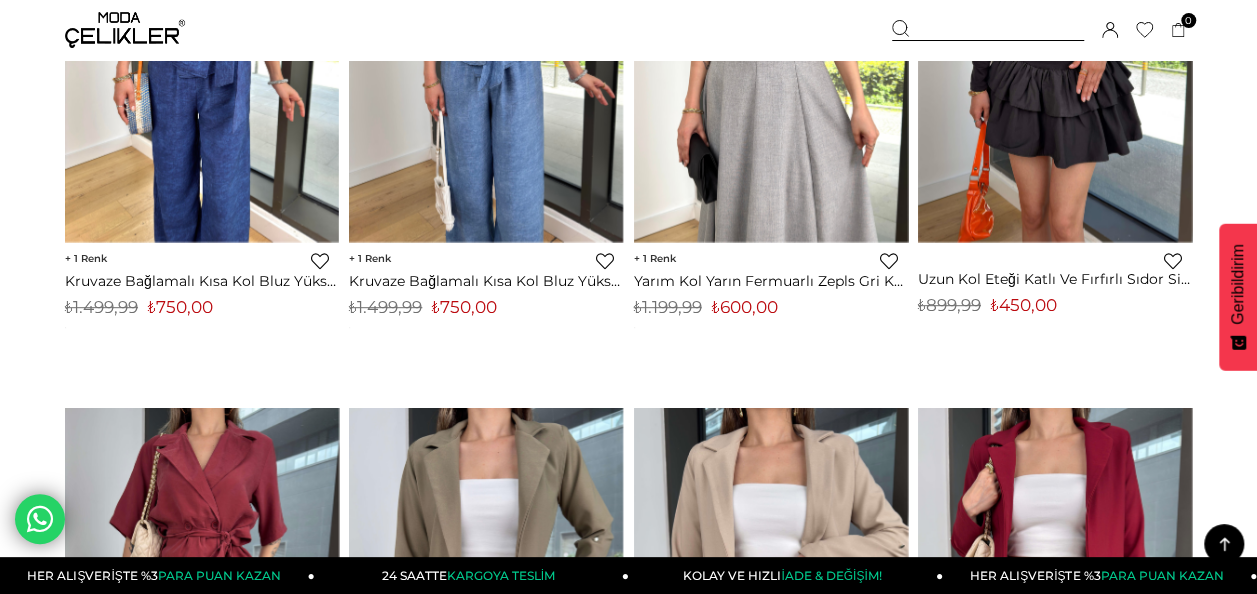 scroll, scrollTop: 0, scrollLeft: 0, axis: both 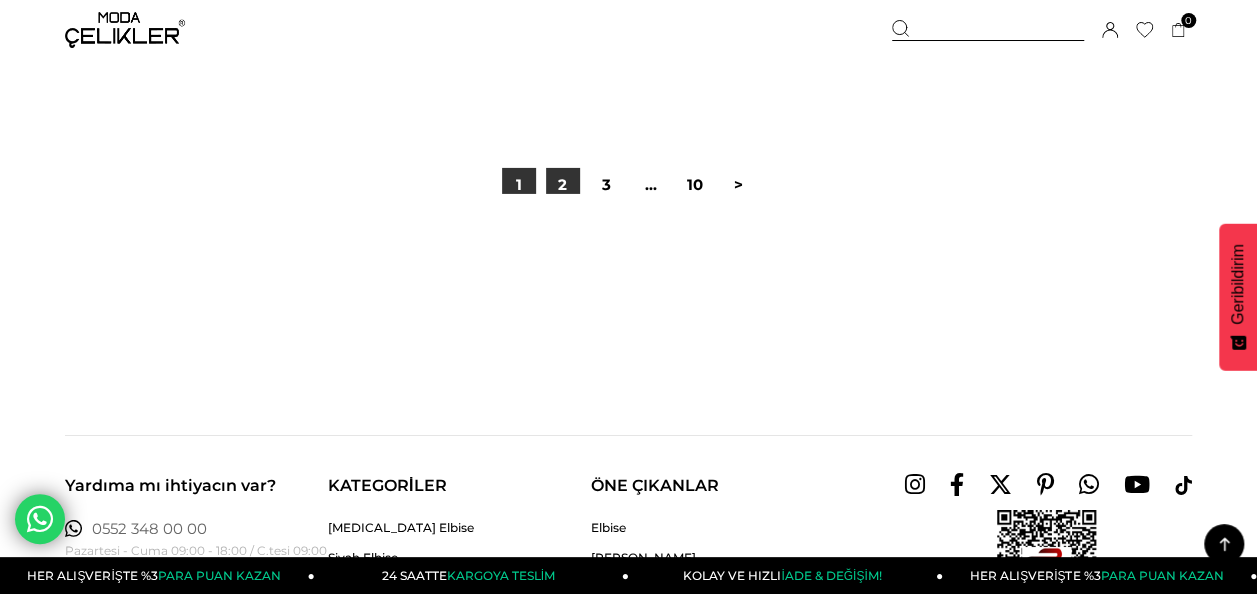 click on "2" at bounding box center (563, 185) 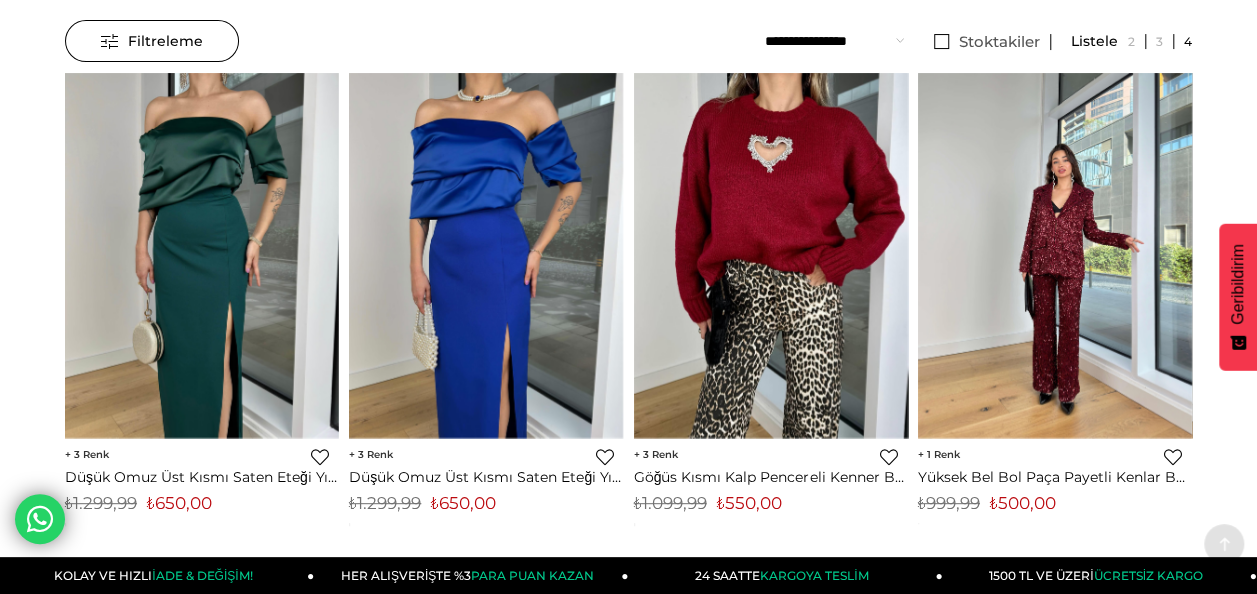 scroll, scrollTop: 0, scrollLeft: 0, axis: both 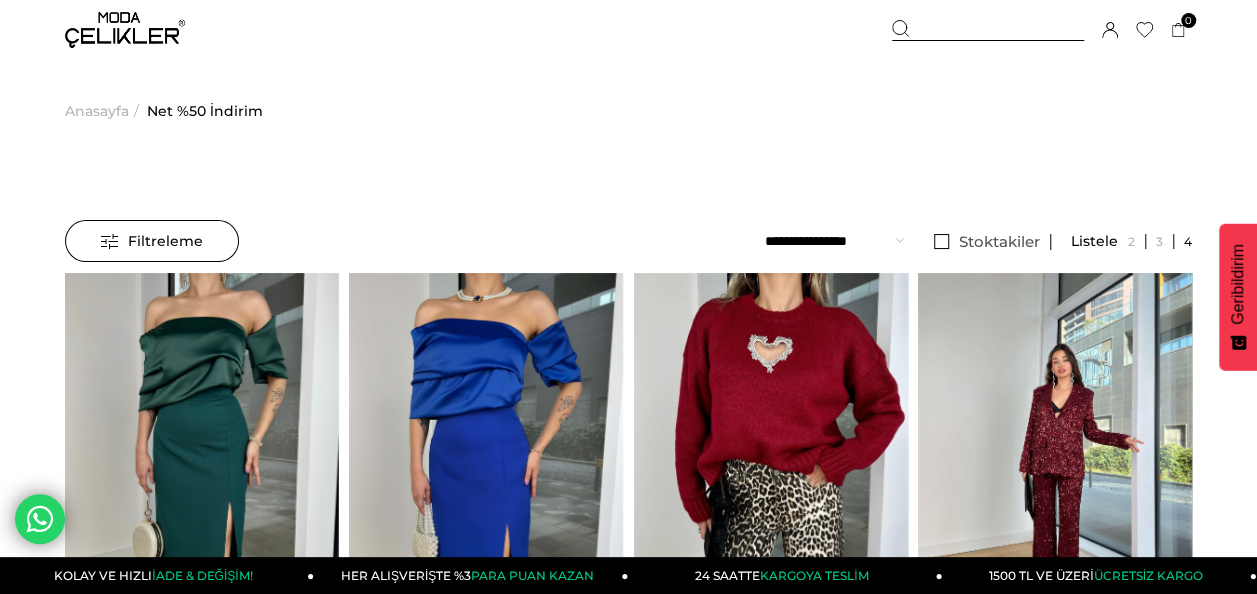 click on "Kaydettigim Filtreyi Kullan
Filtreleme
Filtreleme
Sıralama
Filtreleme Stoktakiler
Kategoriler
Net %50 İndirim
Üst Giyim
Ofise Dönüş
Giyim
Yeni Gelenler
Basic" at bounding box center [628, 5529] 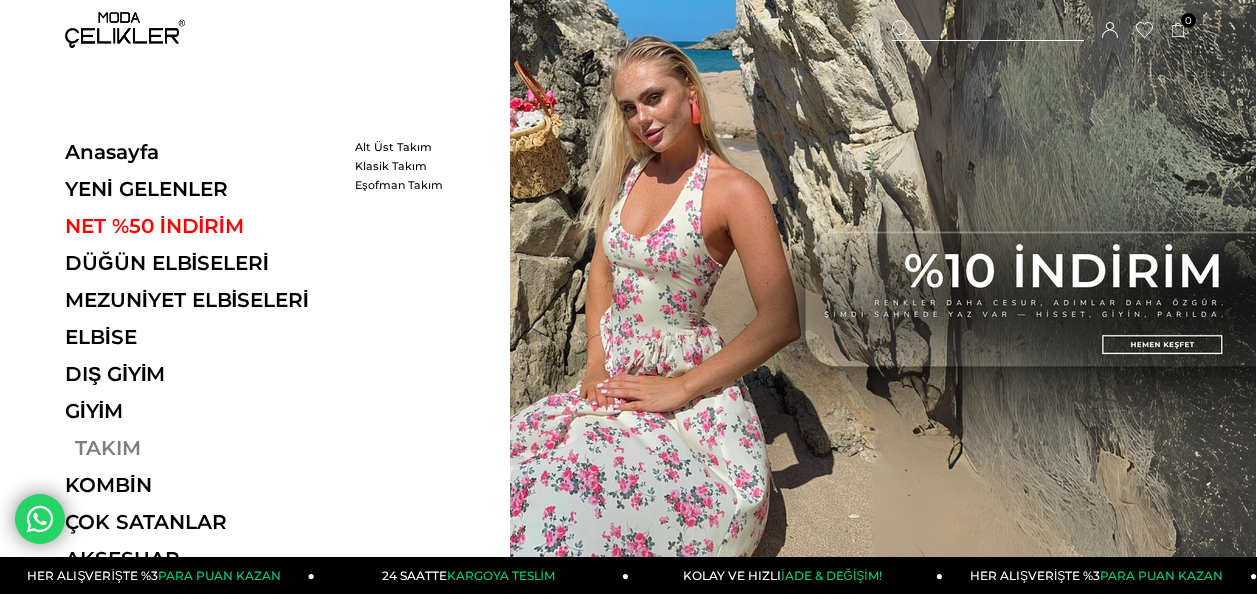scroll, scrollTop: 0, scrollLeft: 0, axis: both 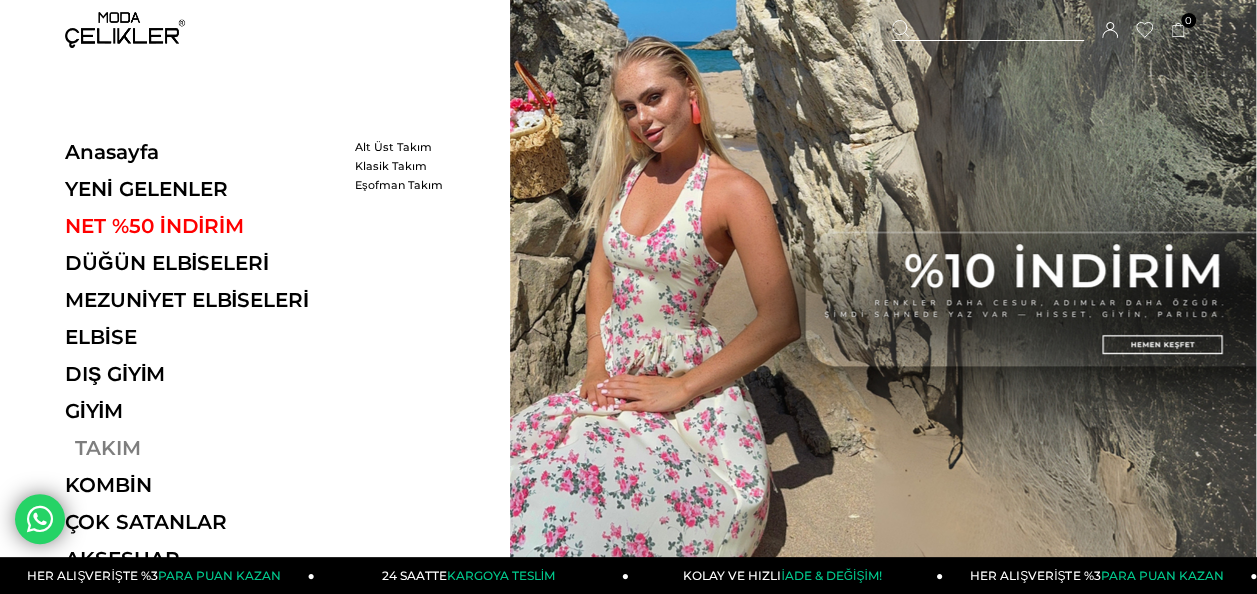 click on "TAKIM" at bounding box center [202, 448] 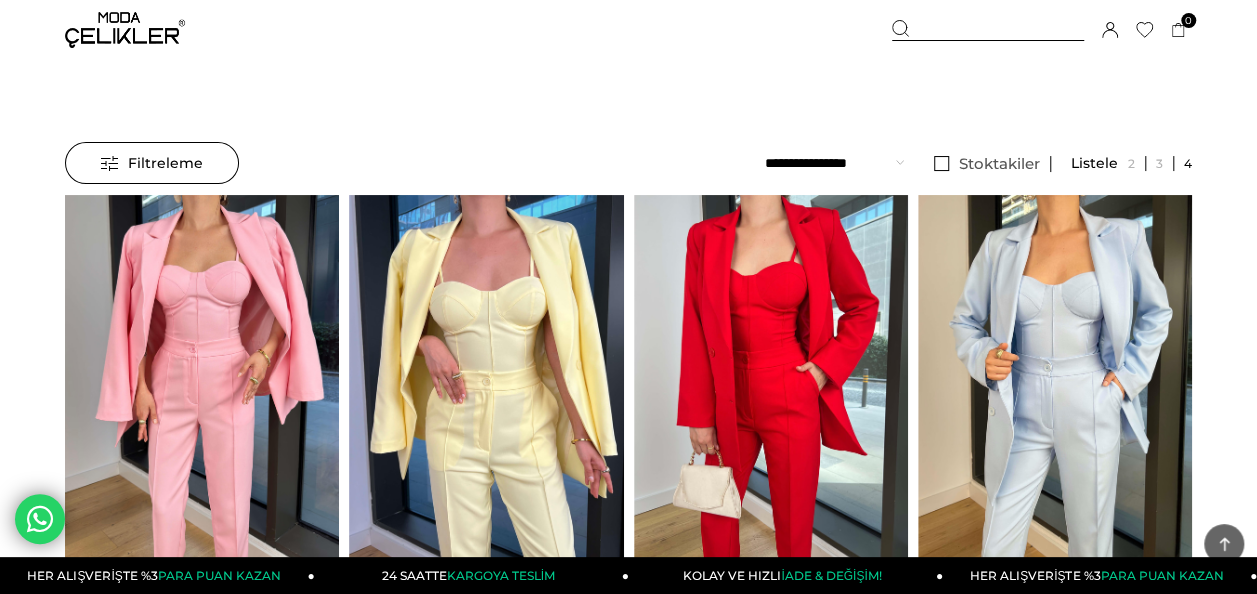 scroll, scrollTop: 600, scrollLeft: 0, axis: vertical 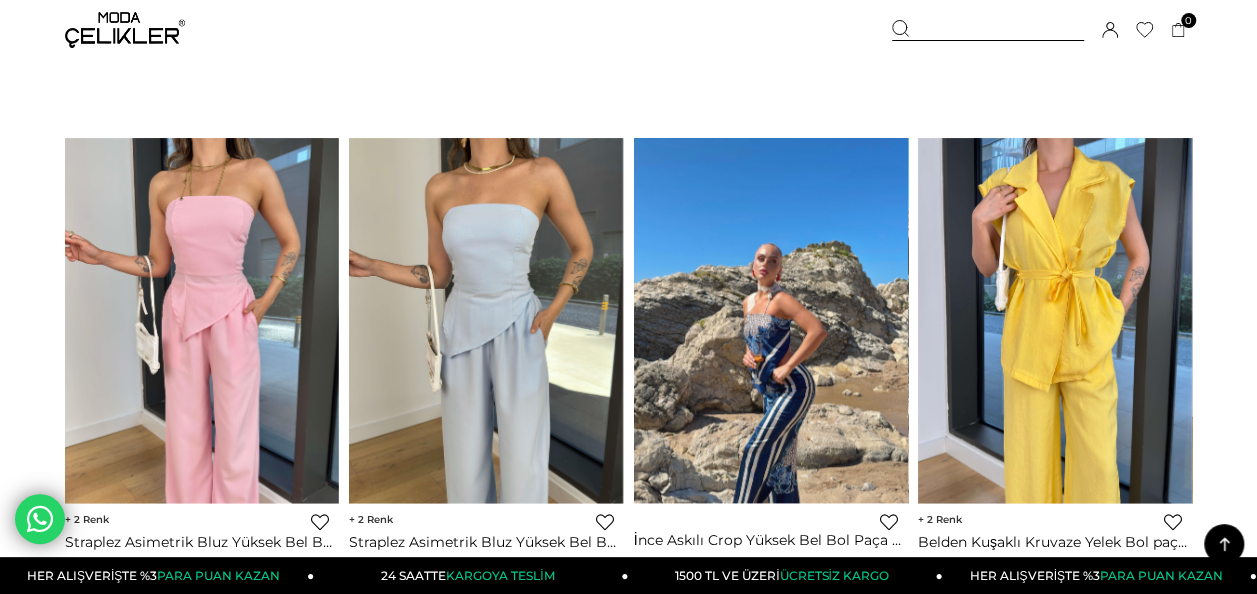 click at bounding box center [771, 320] 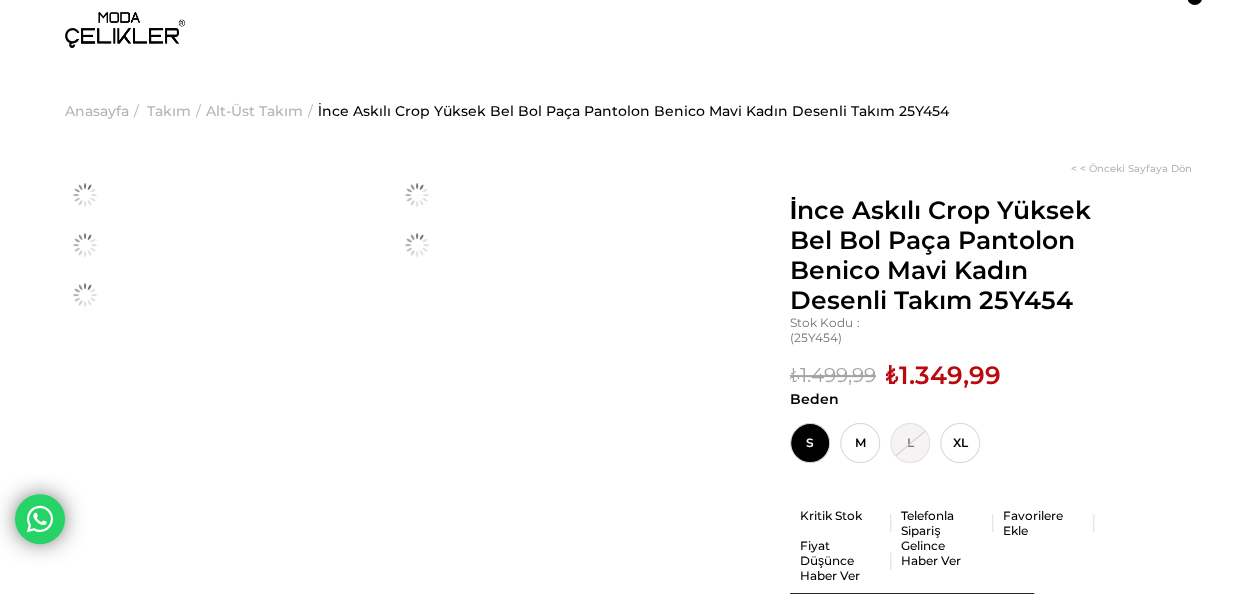 scroll, scrollTop: 470, scrollLeft: 0, axis: vertical 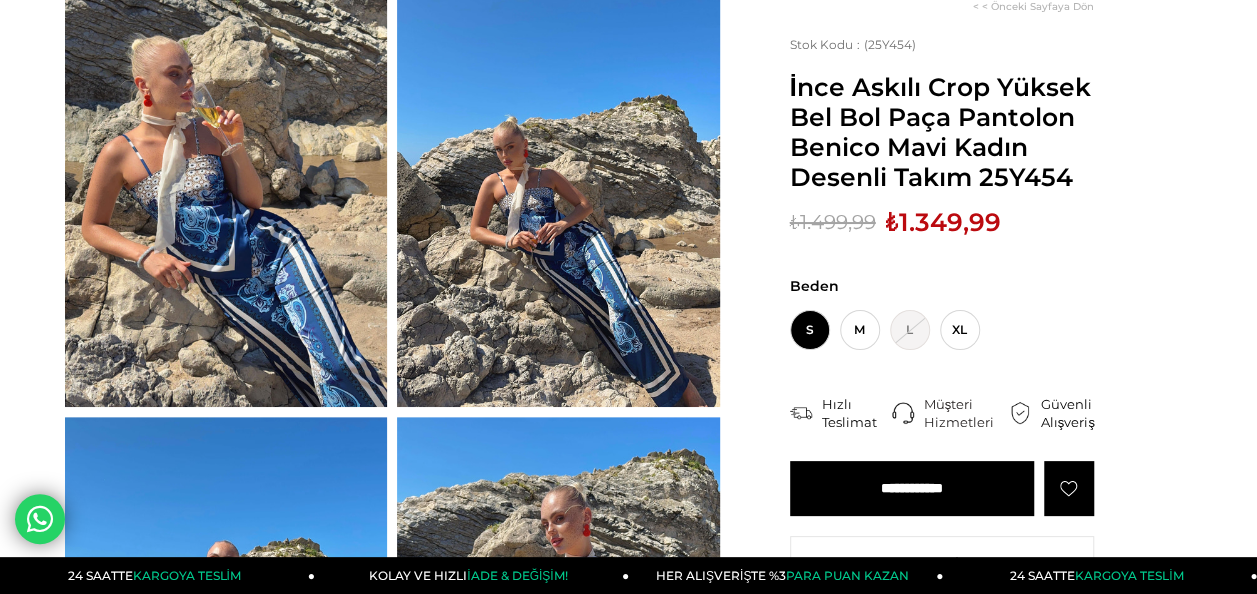 click at bounding box center (226, 192) 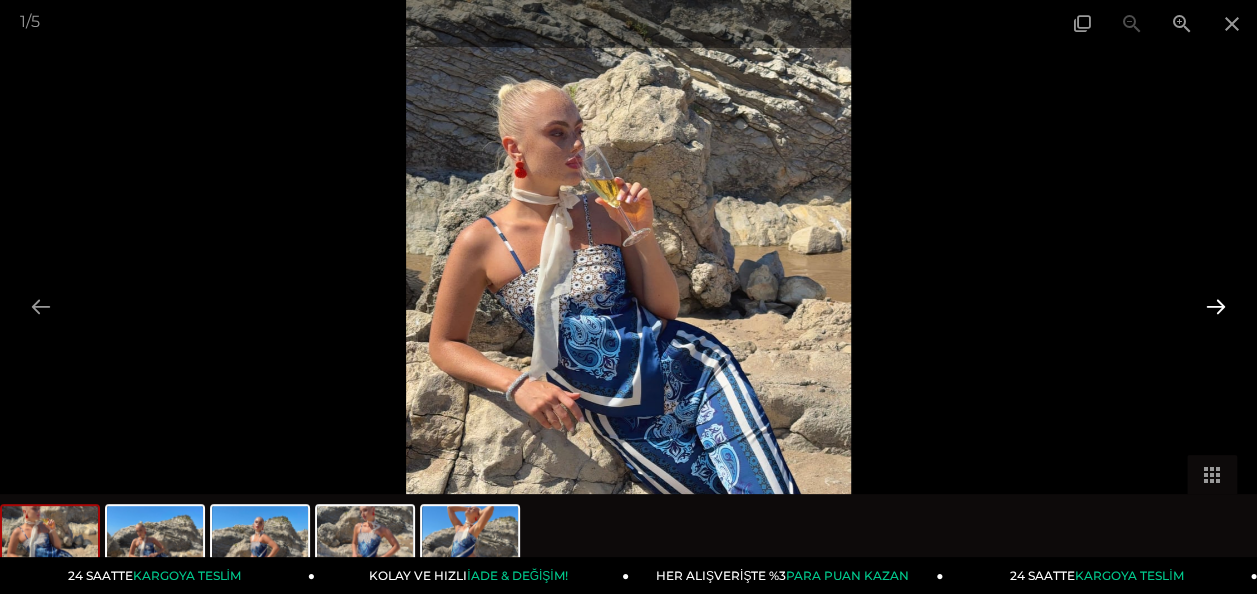 click at bounding box center (1216, 306) 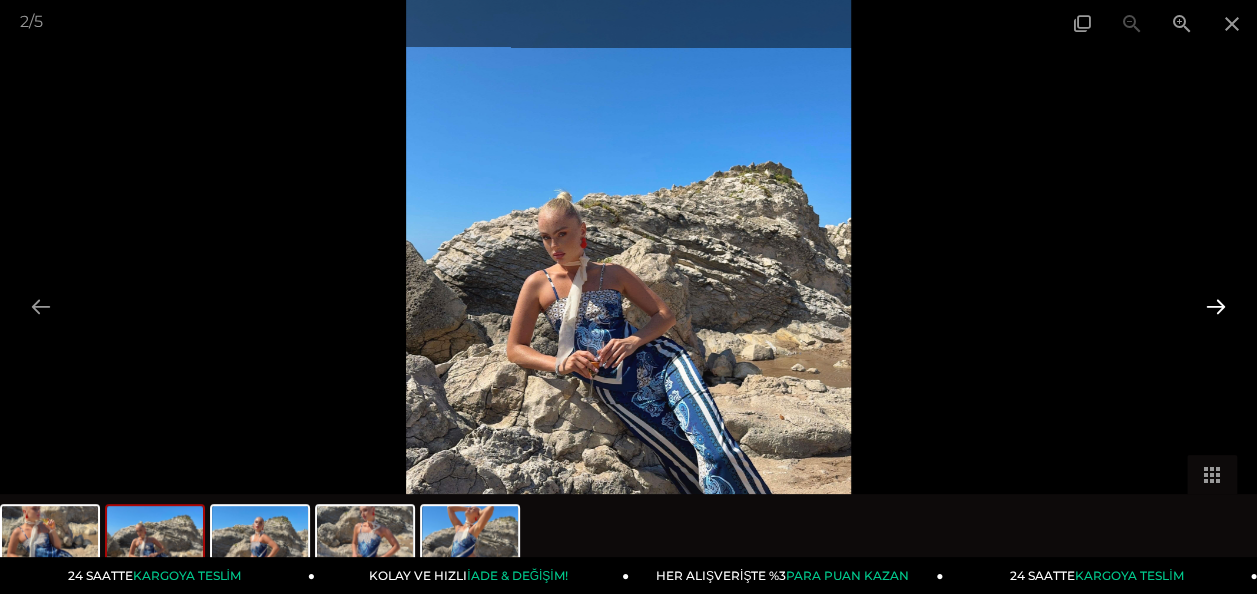 click at bounding box center (1216, 306) 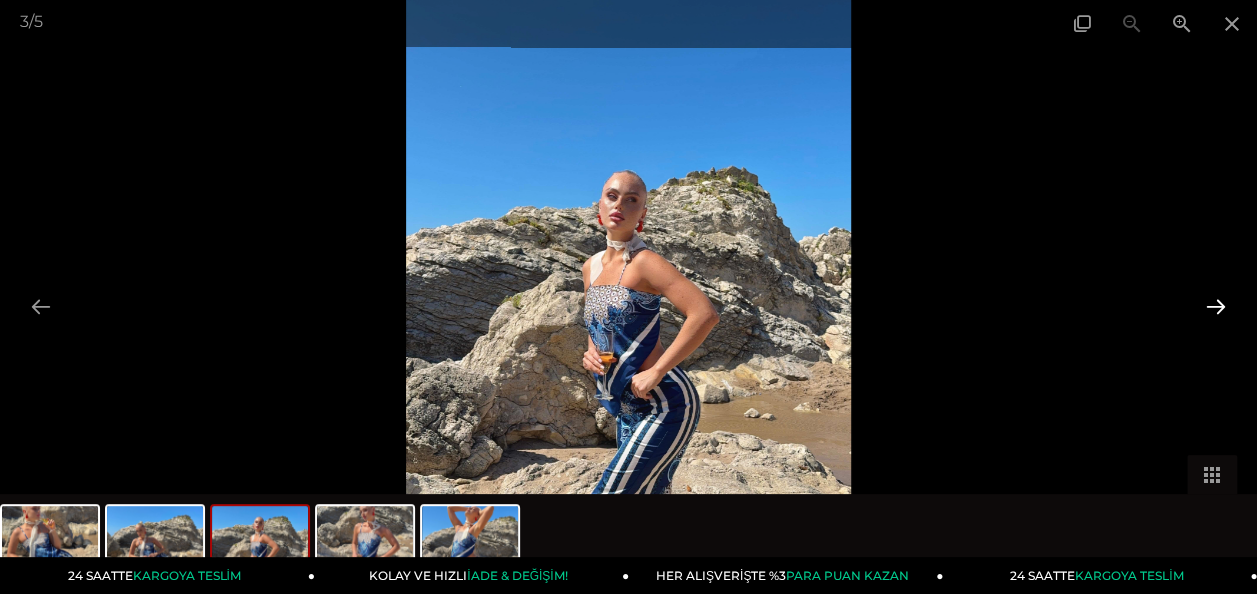 click at bounding box center [1216, 306] 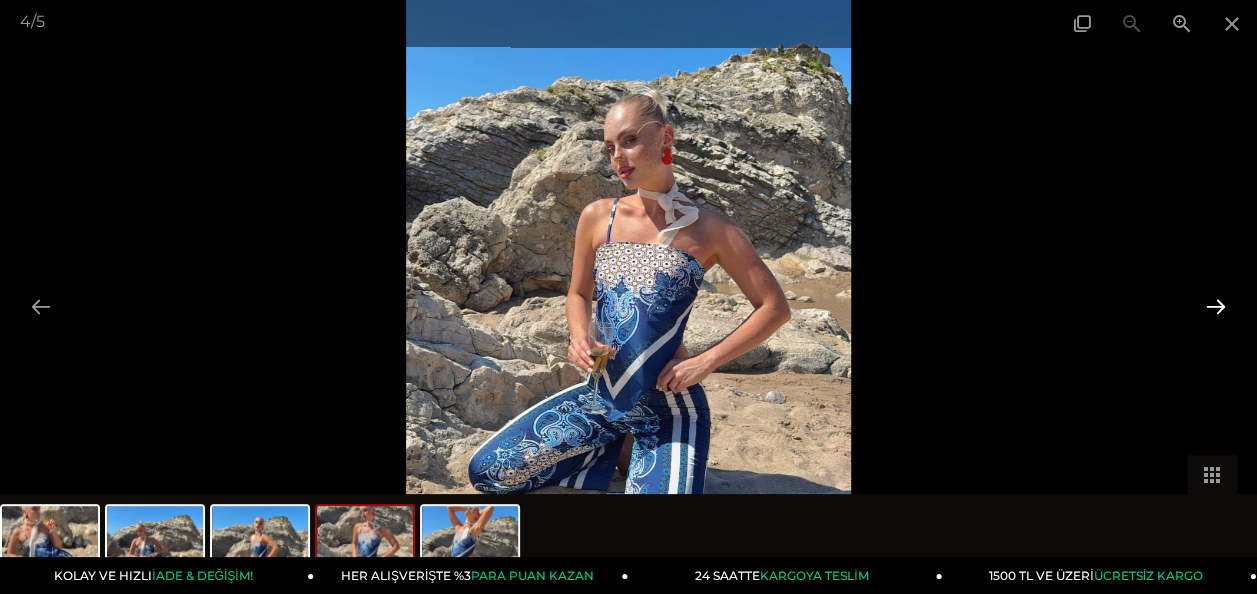 click at bounding box center (1216, 306) 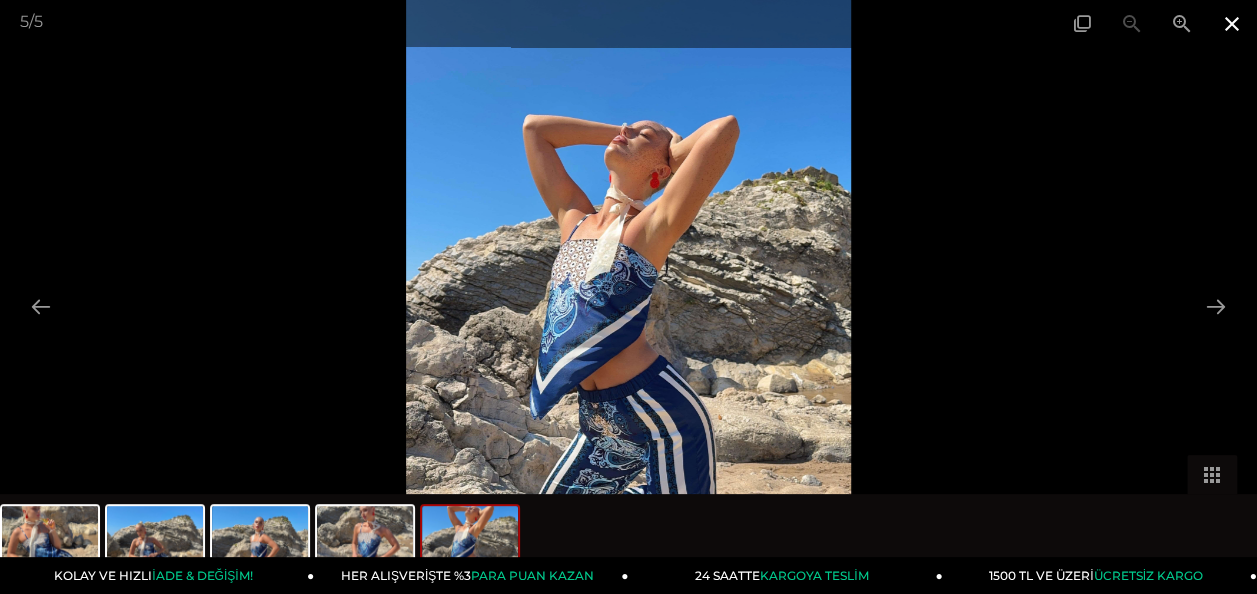 click at bounding box center [1232, 23] 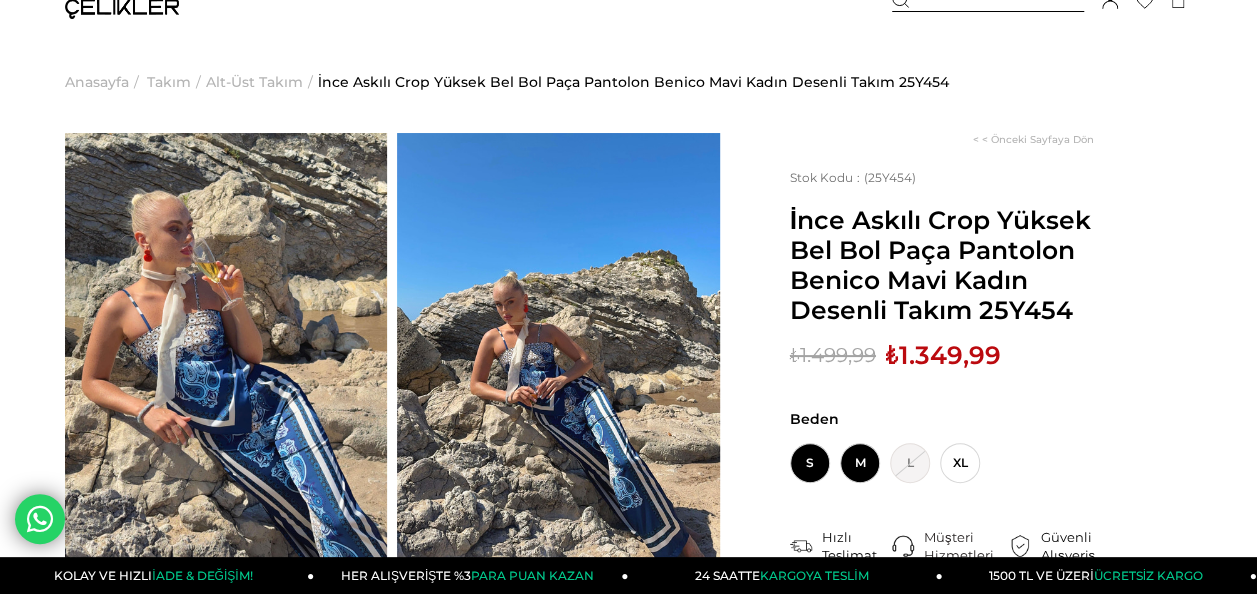 scroll, scrollTop: 0, scrollLeft: 0, axis: both 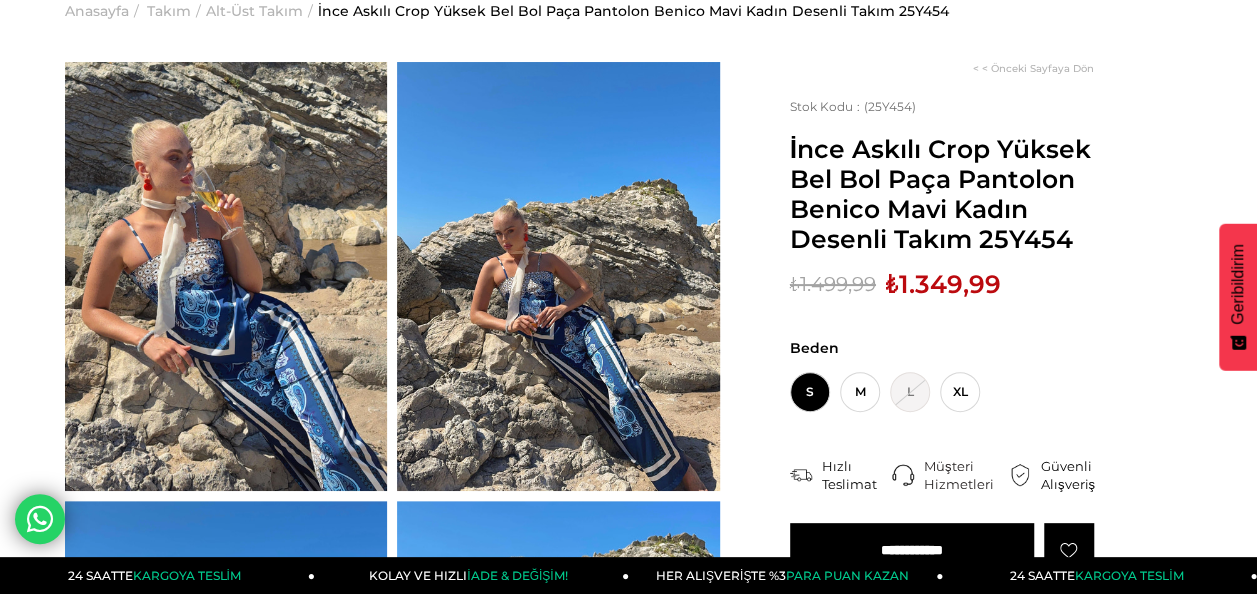 click at bounding box center (226, 276) 